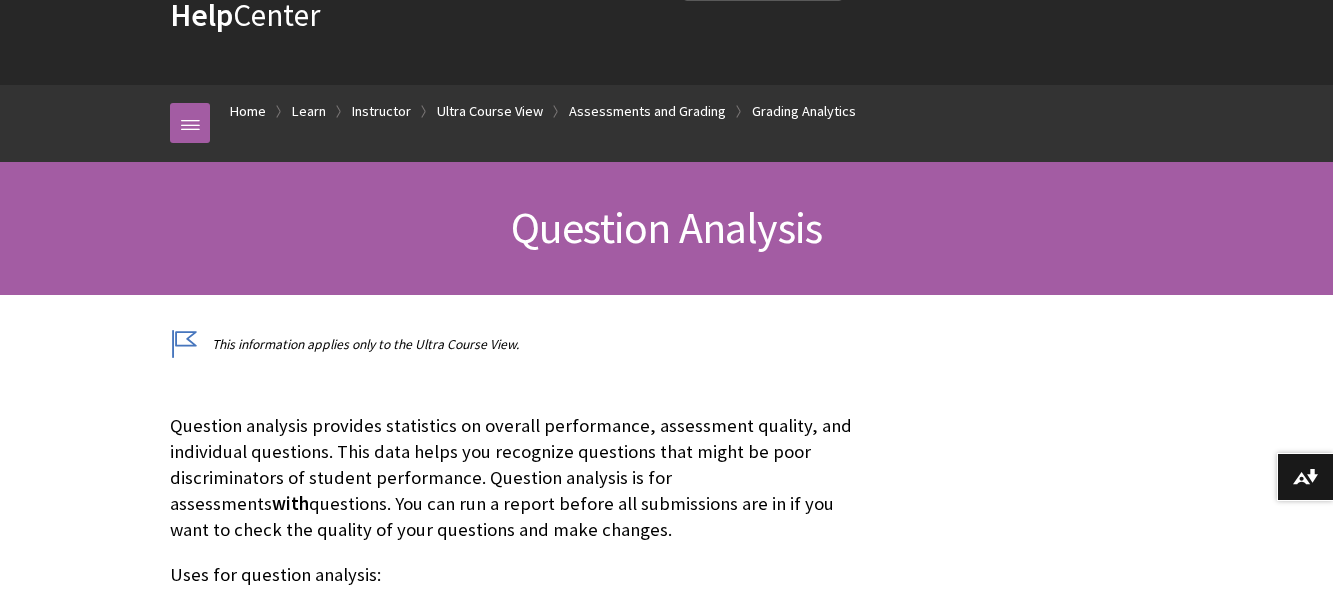 scroll, scrollTop: 199, scrollLeft: 0, axis: vertical 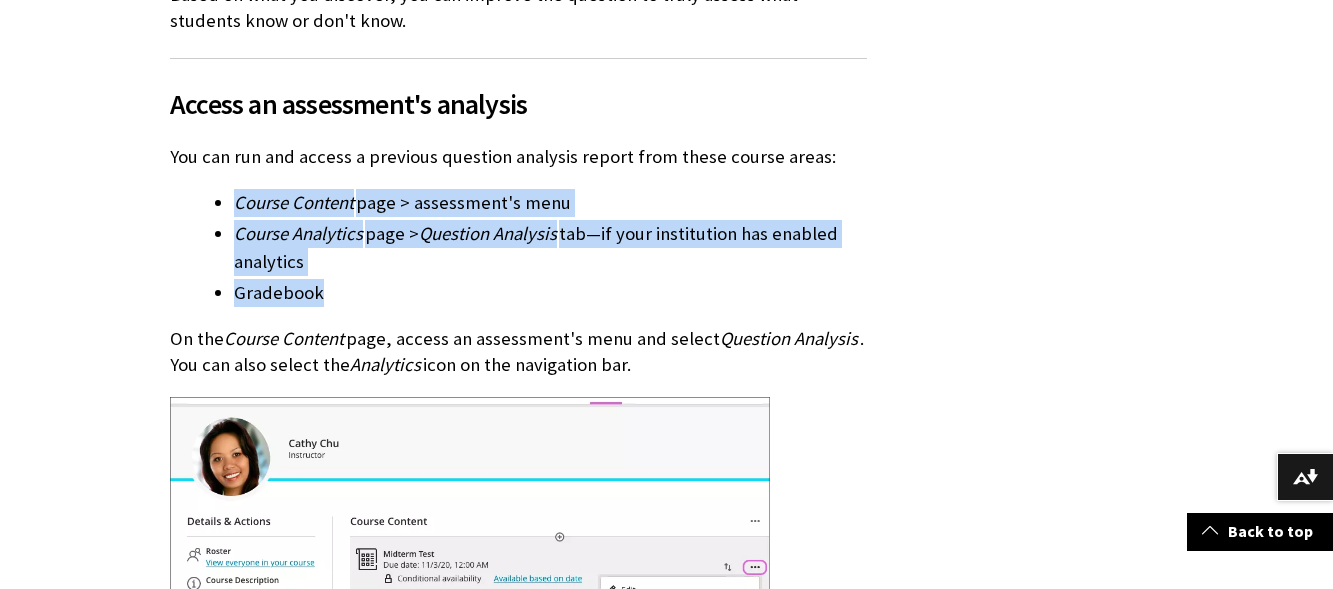 drag, startPoint x: 227, startPoint y: 151, endPoint x: 362, endPoint y: 233, distance: 157.95253 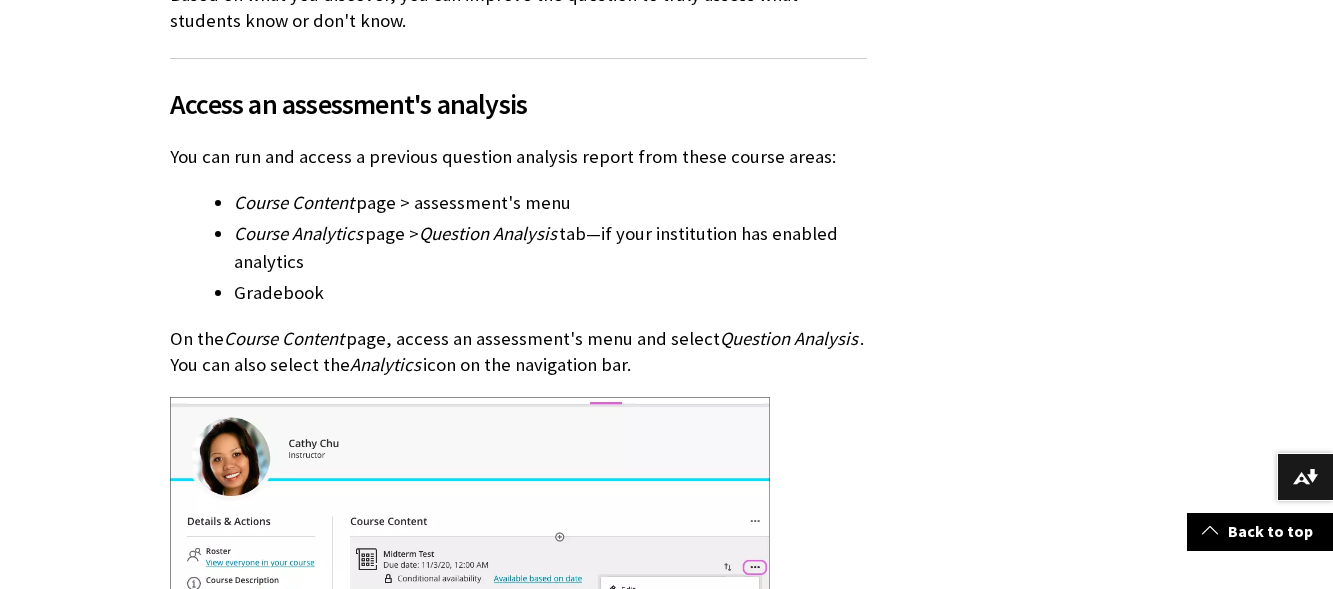drag, startPoint x: 990, startPoint y: 270, endPoint x: 973, endPoint y: 265, distance: 17.720045 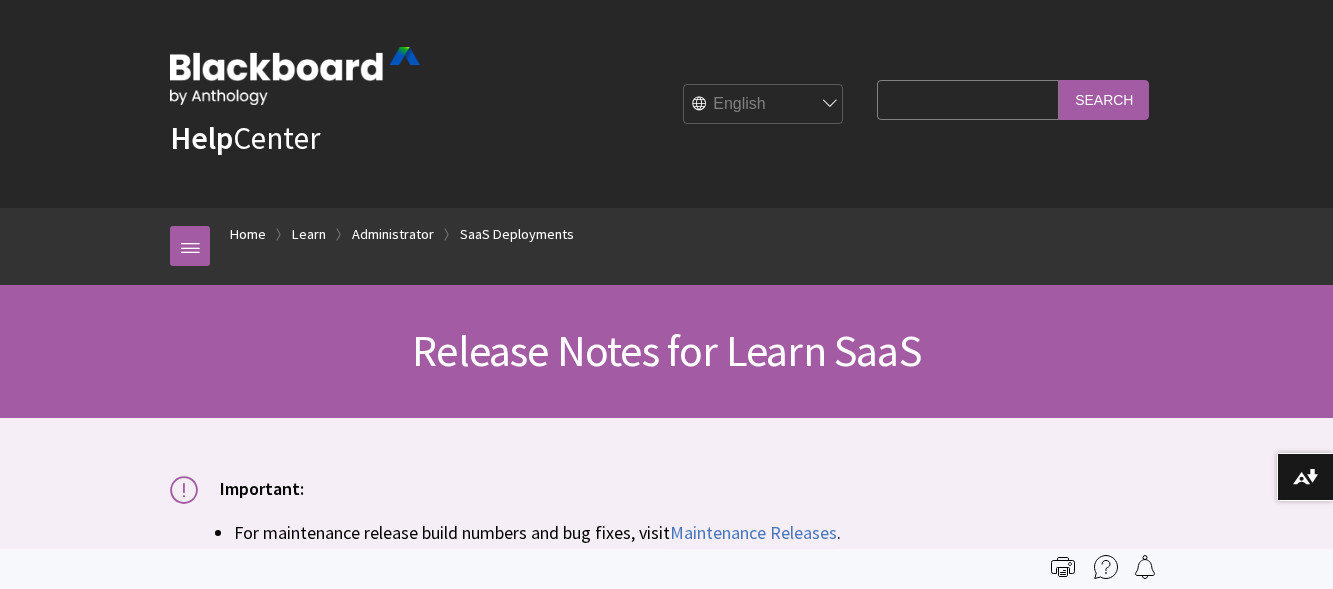 scroll, scrollTop: 22966, scrollLeft: 0, axis: vertical 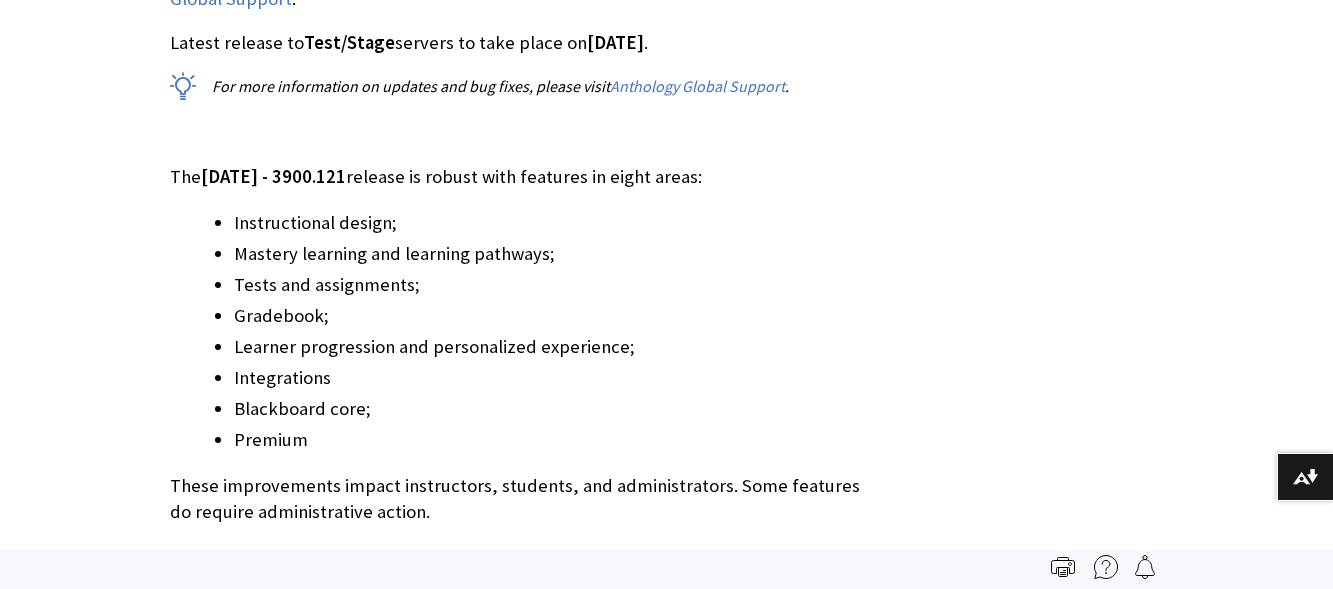 click on "Design engaging Documents faster with the AI Design Assistant" at bounding box center [484, 603] 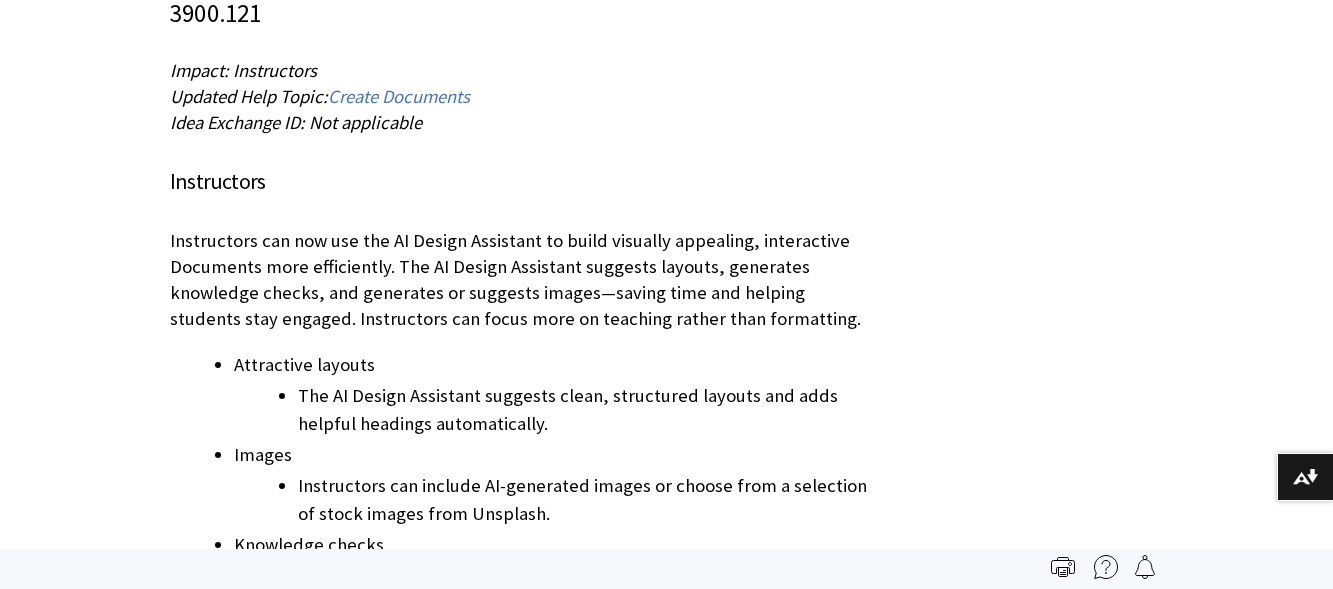scroll, scrollTop: 24996, scrollLeft: 0, axis: vertical 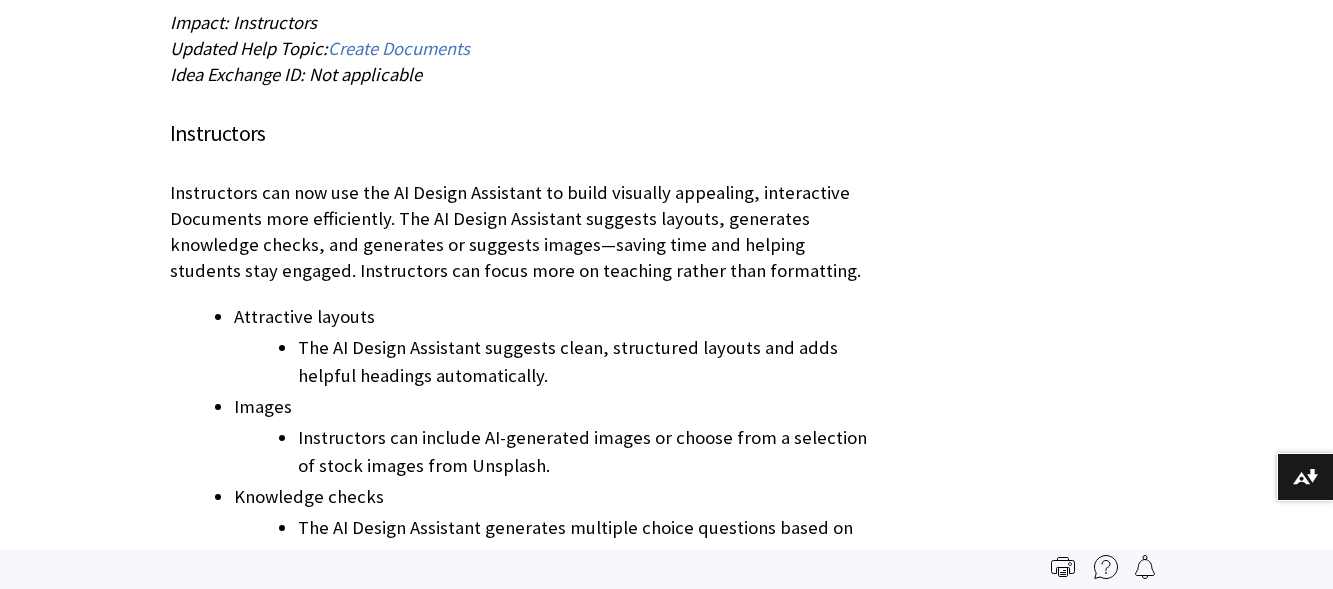 drag, startPoint x: 208, startPoint y: 284, endPoint x: 829, endPoint y: 283, distance: 621.0008 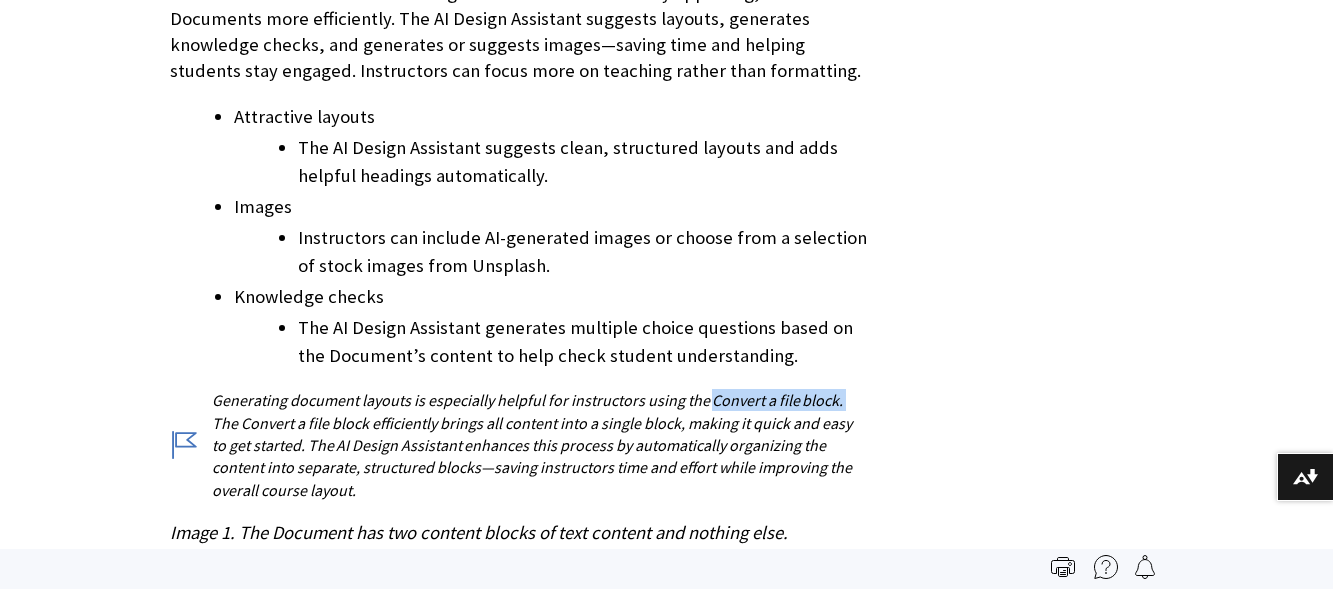 scroll, scrollTop: 25296, scrollLeft: 0, axis: vertical 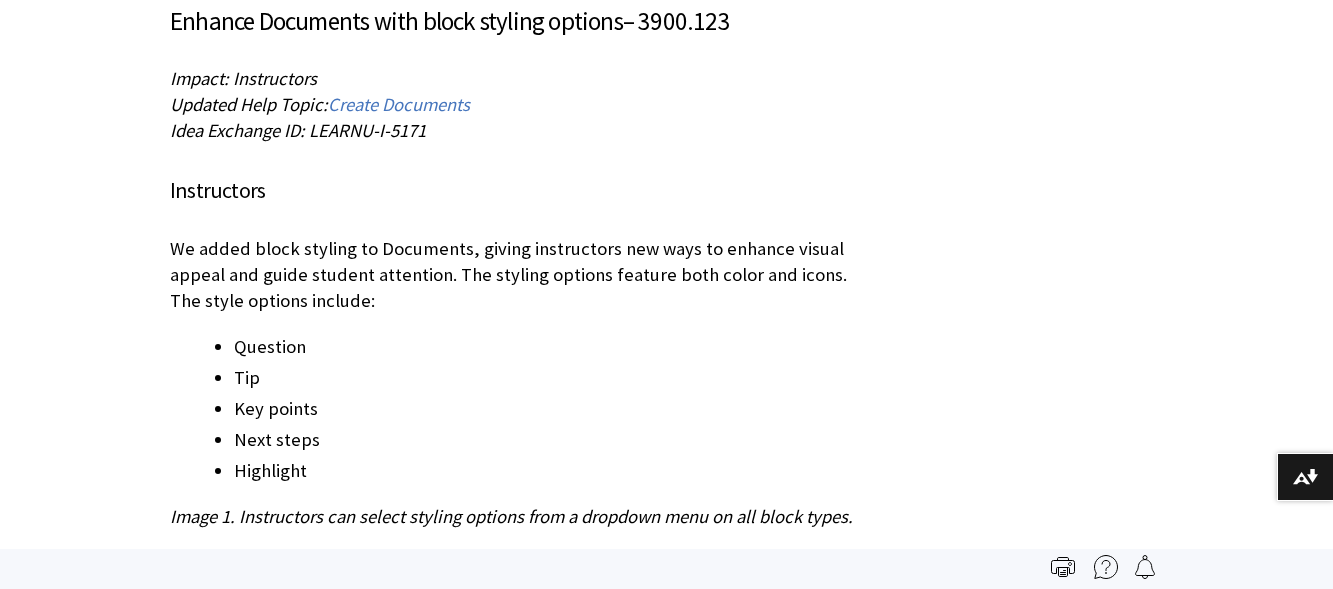 drag, startPoint x: 229, startPoint y: 341, endPoint x: 329, endPoint y: 466, distance: 160.07811 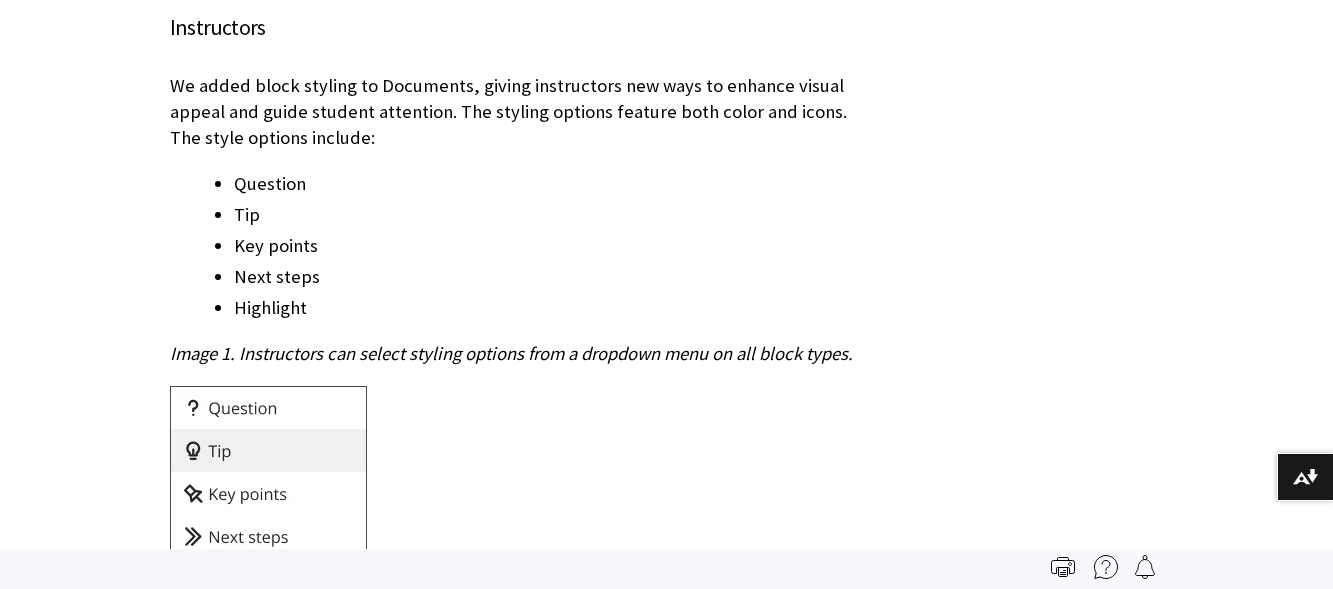 scroll, scrollTop: 3218, scrollLeft: 0, axis: vertical 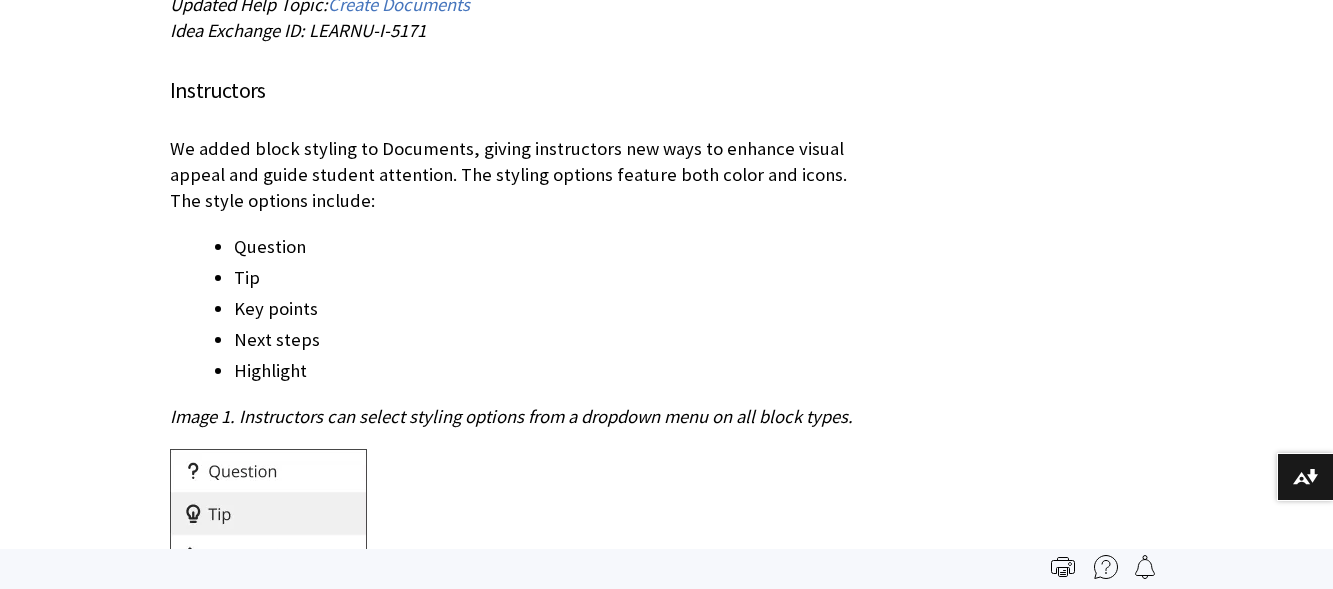 click on "Filter by Category
Show All
Course View: Original
?" at bounding box center (666, 25863) 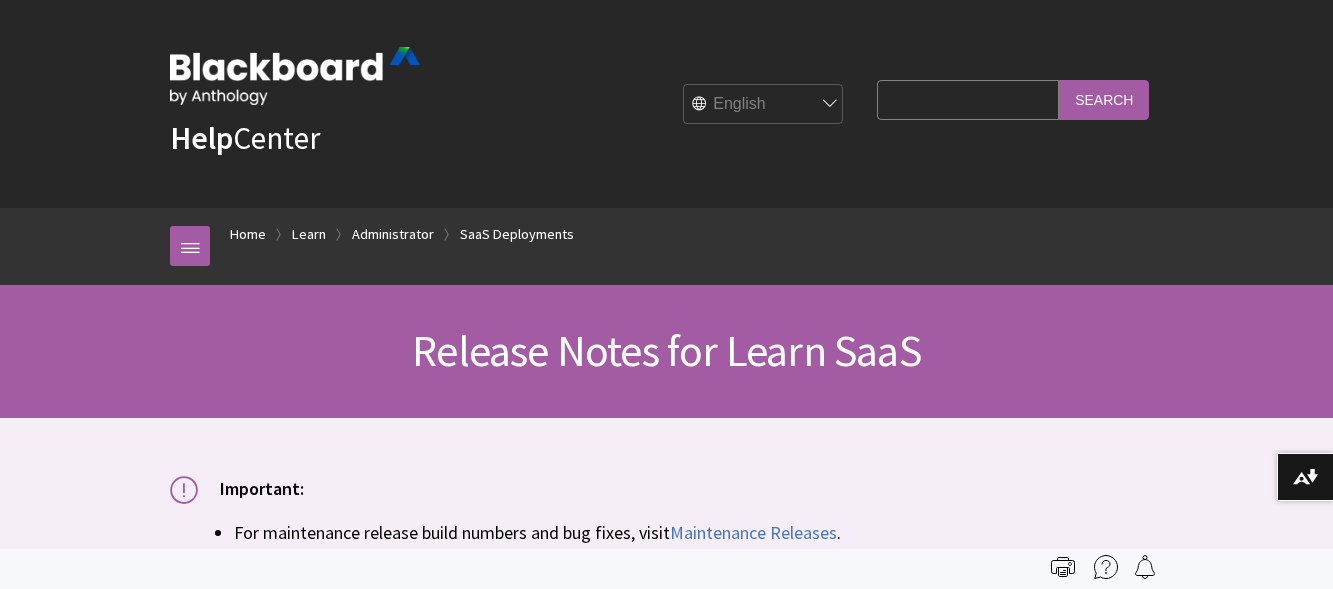 scroll, scrollTop: 8551, scrollLeft: 0, axis: vertical 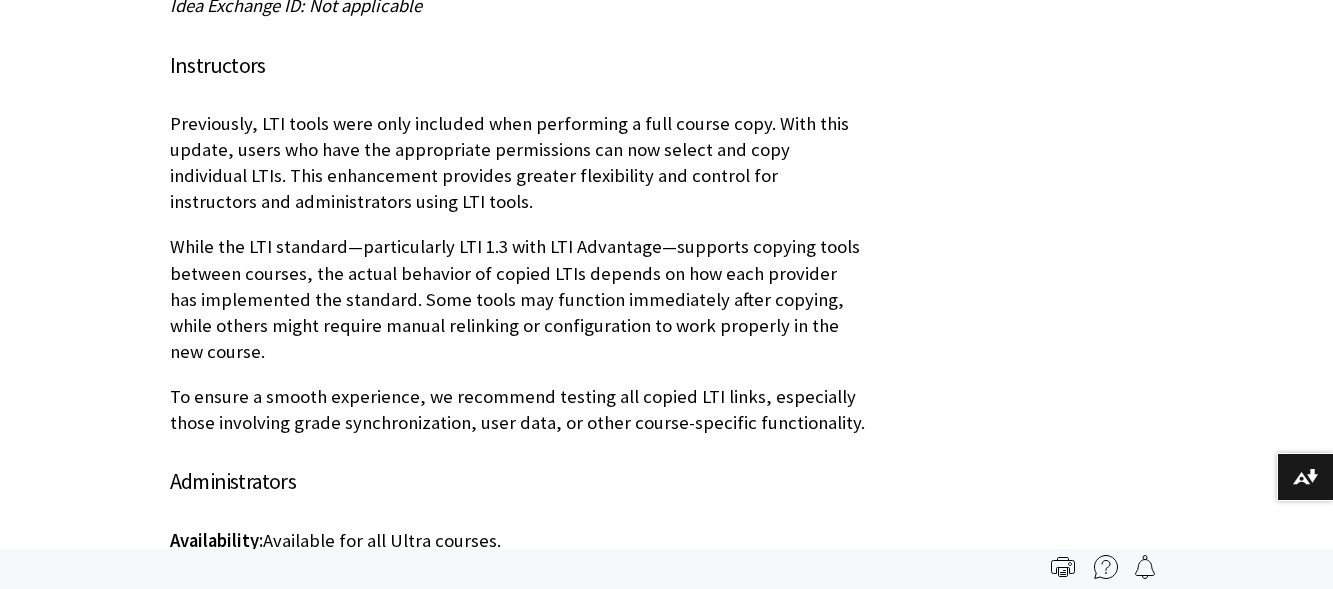 click on "Filter by Category
Show All
Course View: Original
?" at bounding box center [666, 20630] 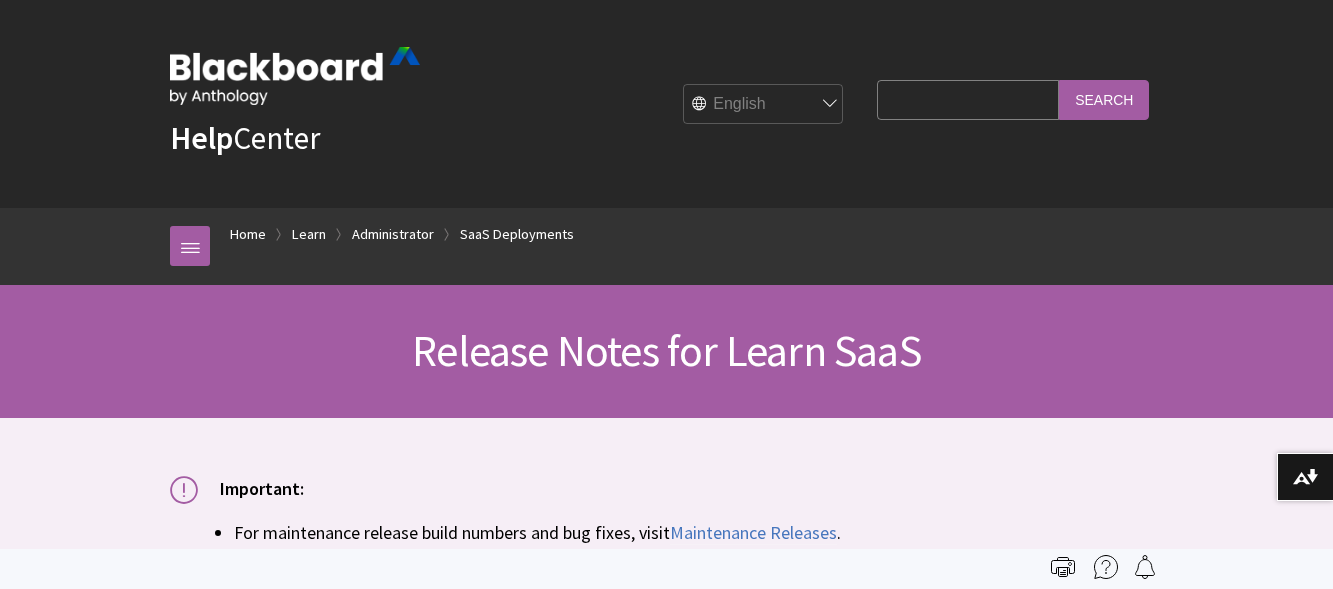 scroll, scrollTop: 12779, scrollLeft: 0, axis: vertical 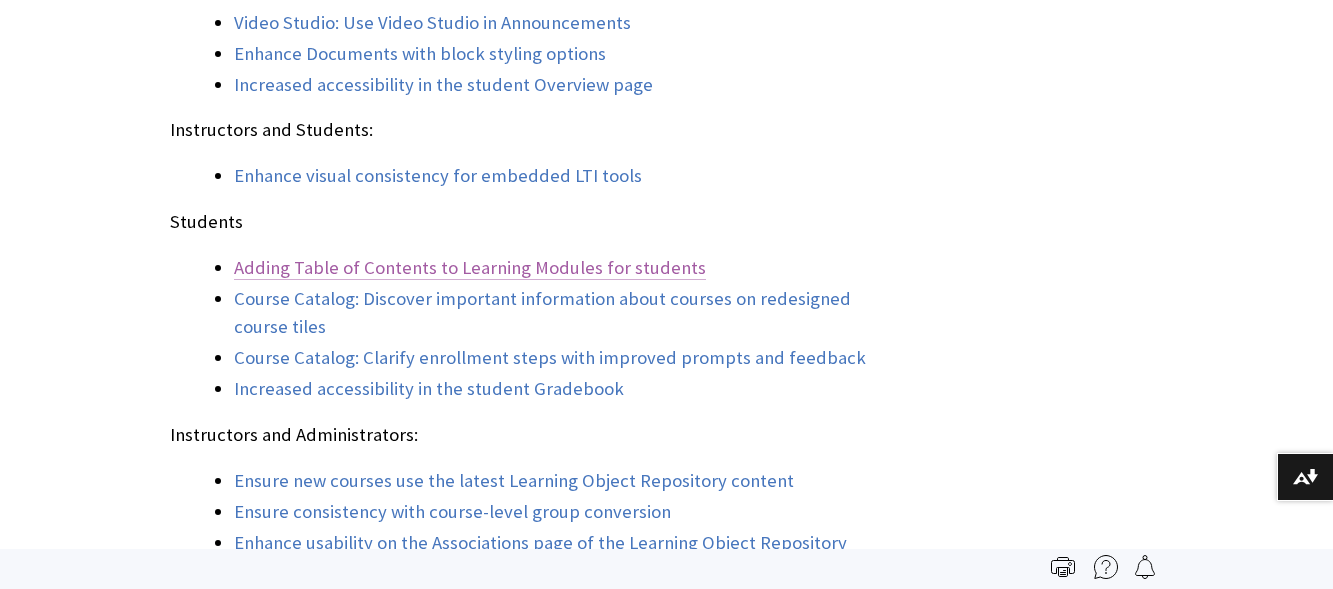 click on "Adding Table of Contents to Learning Modules for students" at bounding box center [470, 268] 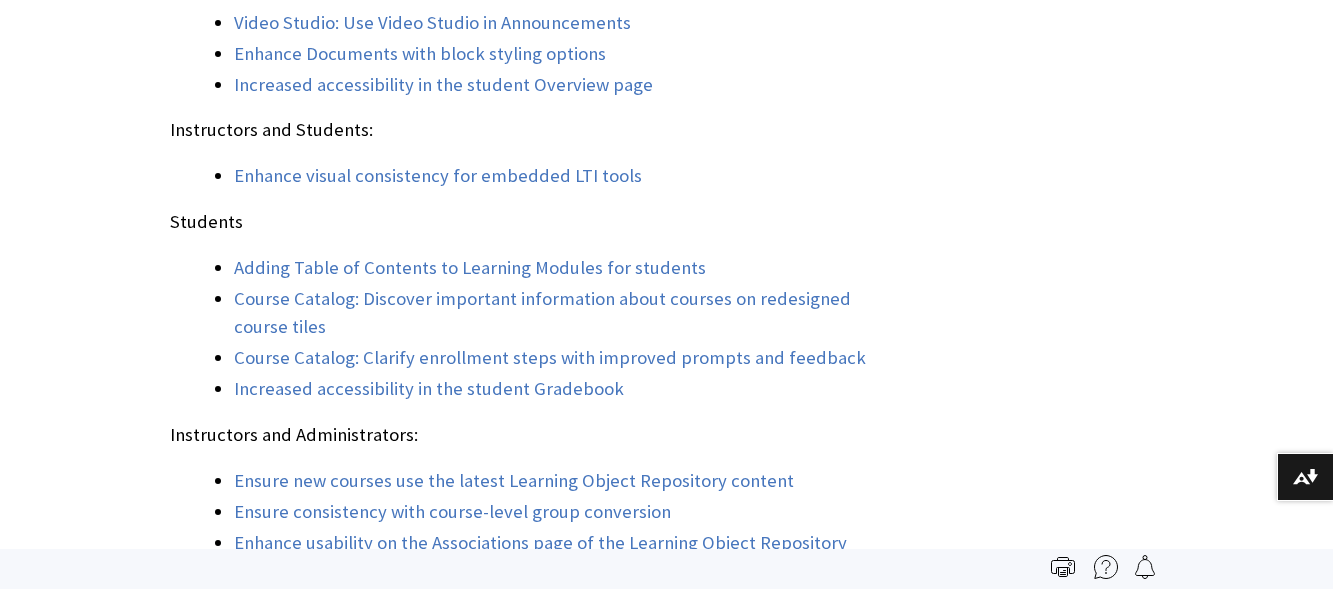 scroll, scrollTop: 13599, scrollLeft: 0, axis: vertical 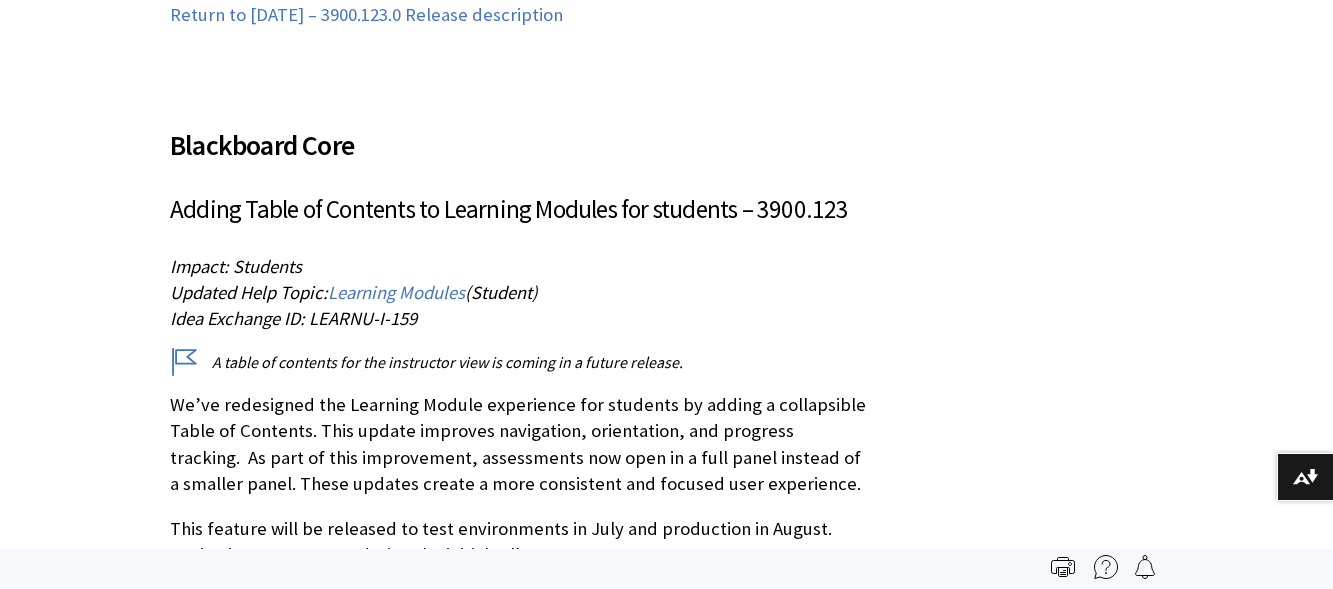 drag, startPoint x: 891, startPoint y: 231, endPoint x: 906, endPoint y: 231, distance: 15 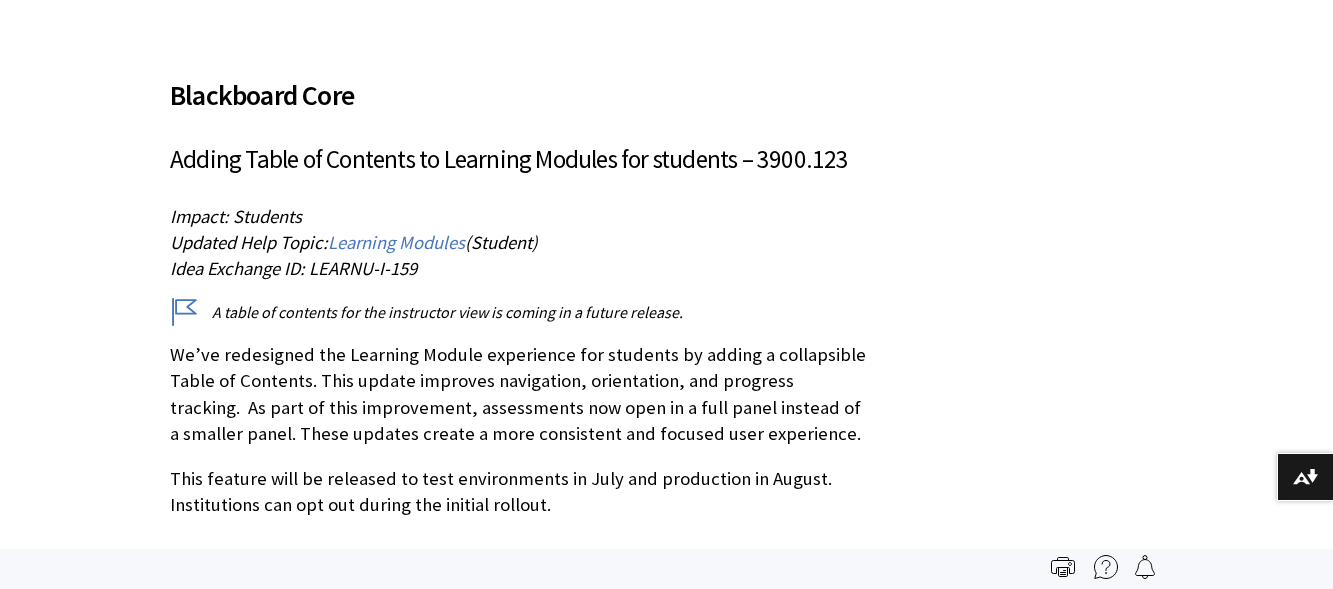 scroll, scrollTop: 13599, scrollLeft: 0, axis: vertical 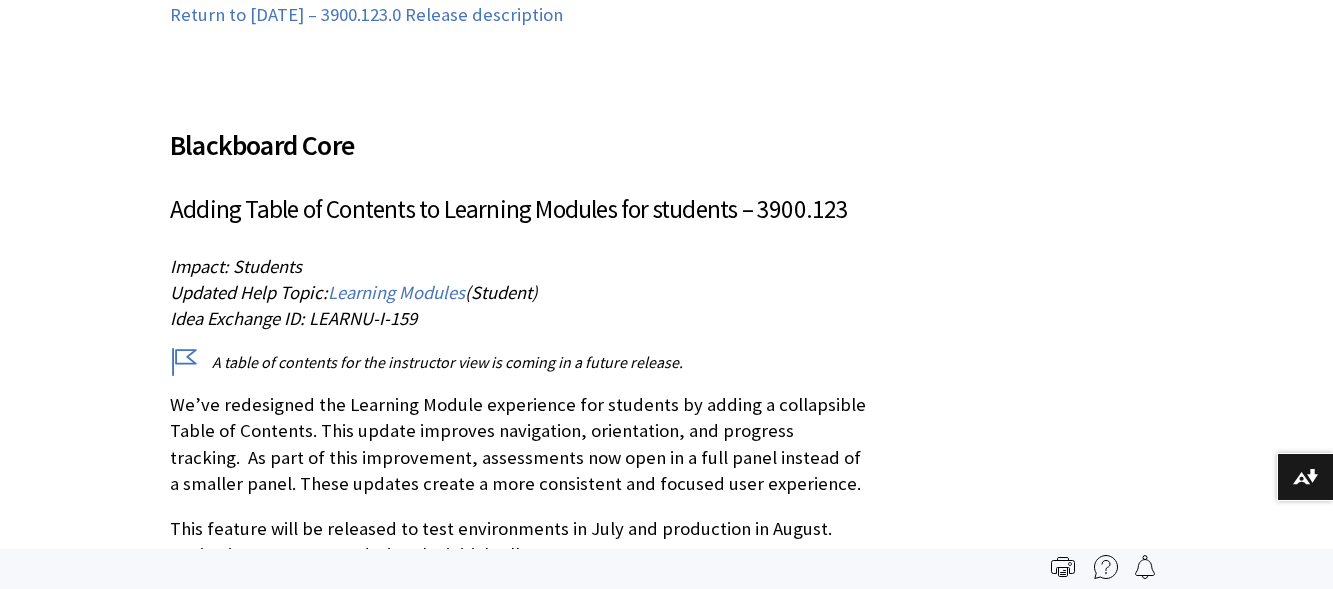 click on "Filter by Category
Show All
Course View: Original
?" at bounding box center (666, 15482) 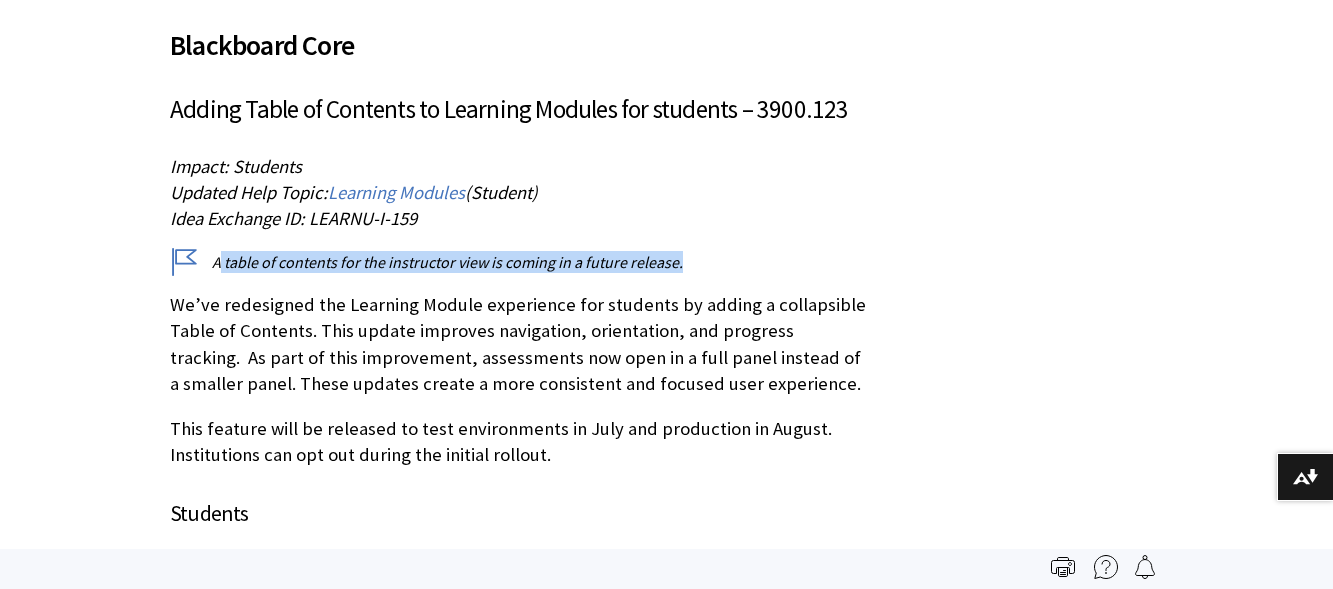 drag, startPoint x: 210, startPoint y: 165, endPoint x: 693, endPoint y: 168, distance: 483.0093 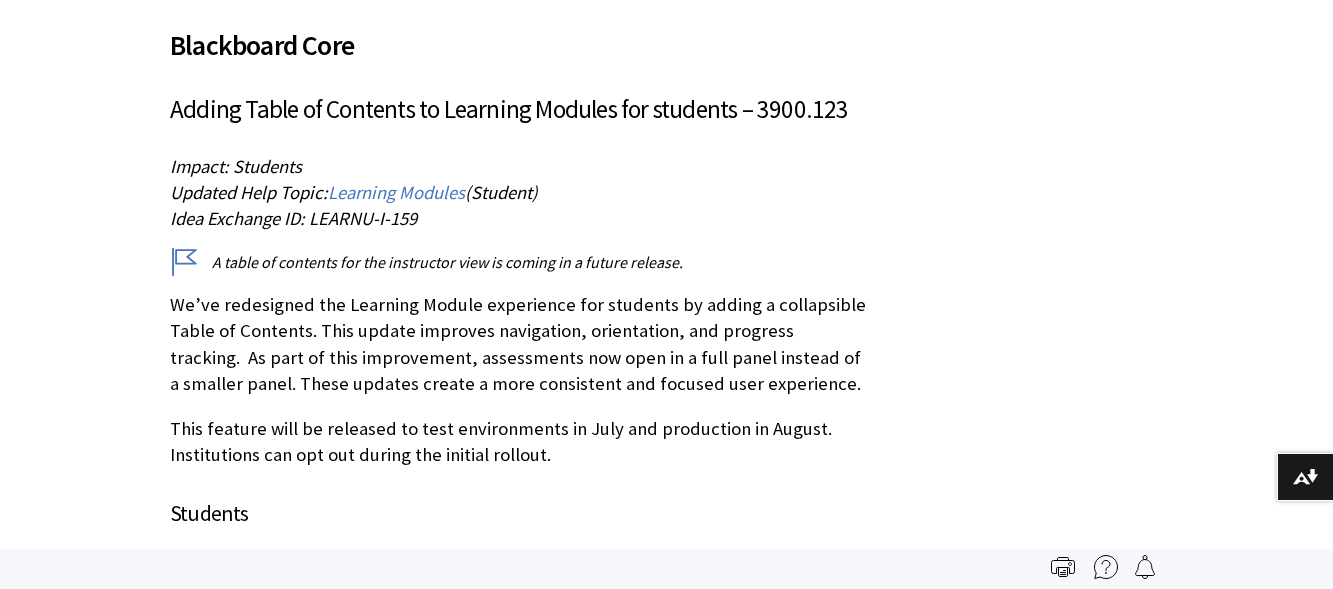 click on "A table of contents for the instructor view is coming in a future release." at bounding box center (518, 262) 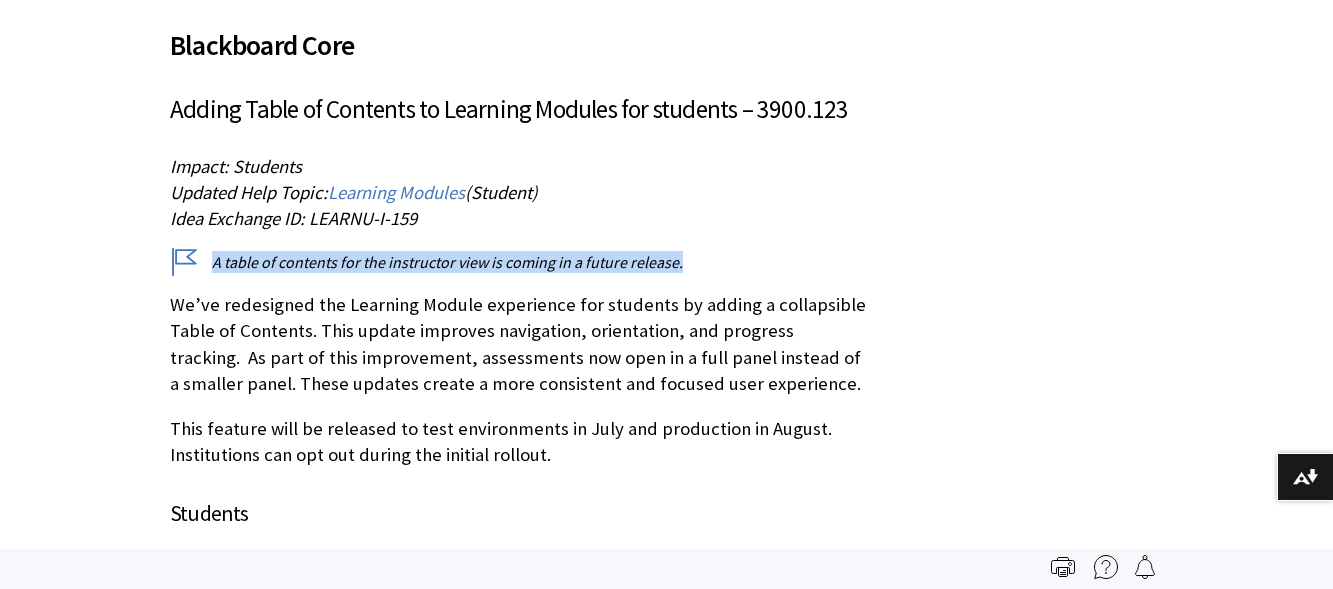 drag, startPoint x: 680, startPoint y: 166, endPoint x: 179, endPoint y: 169, distance: 501.00897 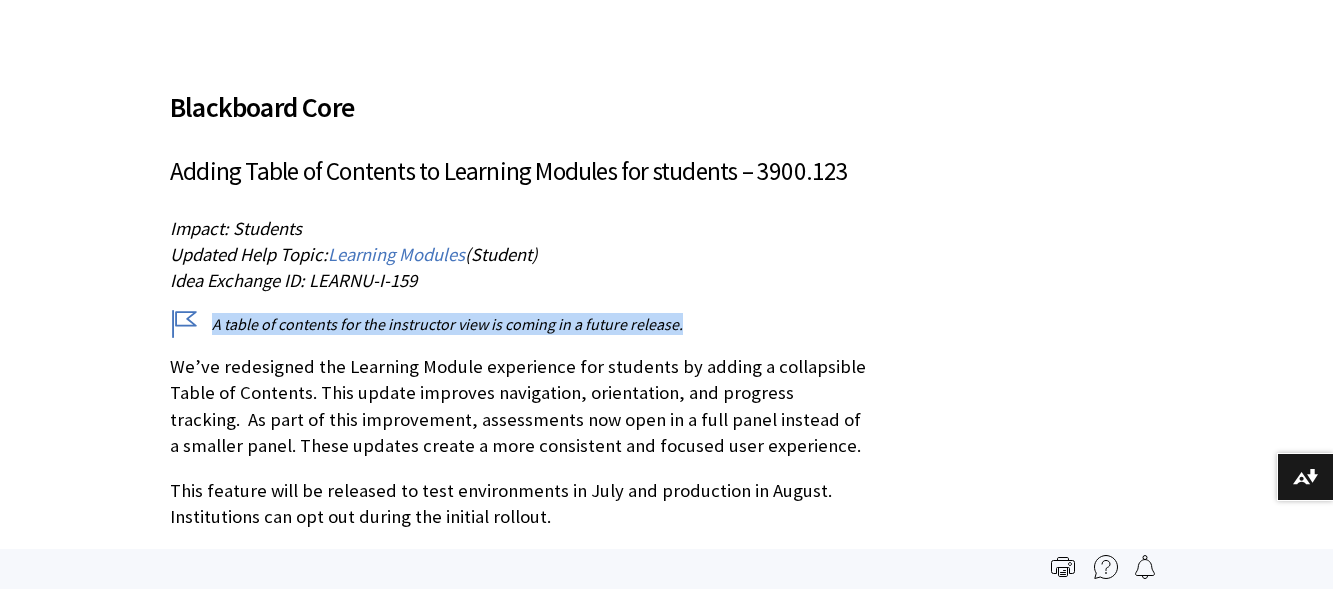 scroll, scrollTop: 13499, scrollLeft: 0, axis: vertical 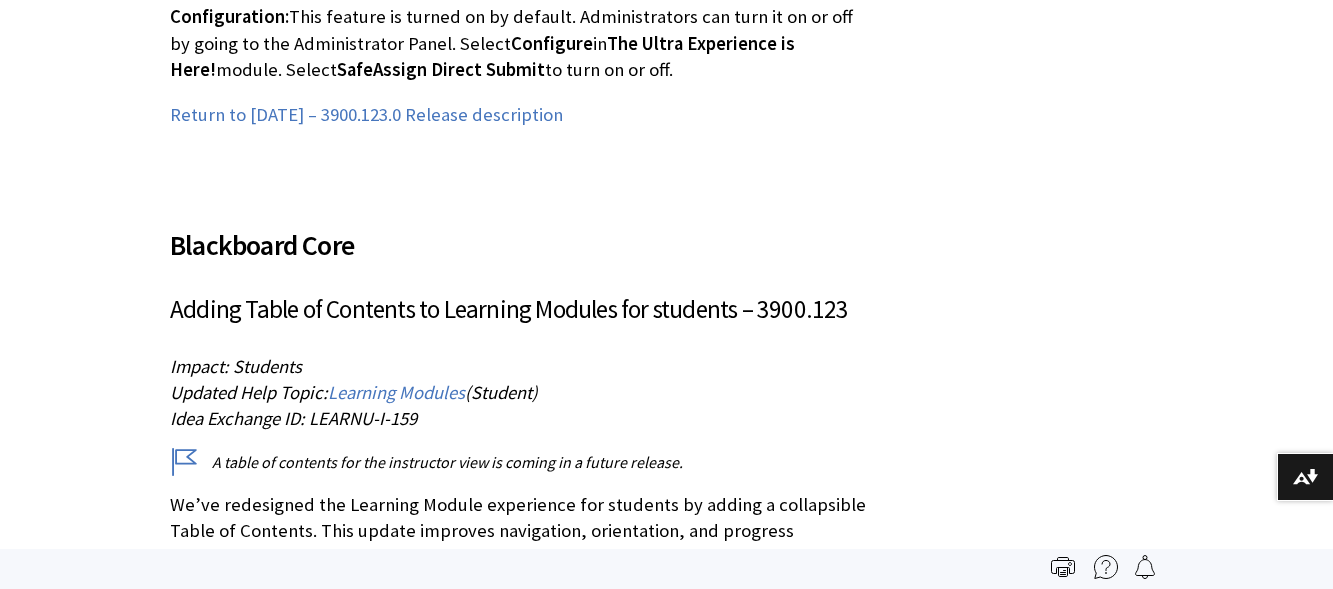 click on "Filter by Category
Show All
Course View: Original
?" at bounding box center [666, 15582] 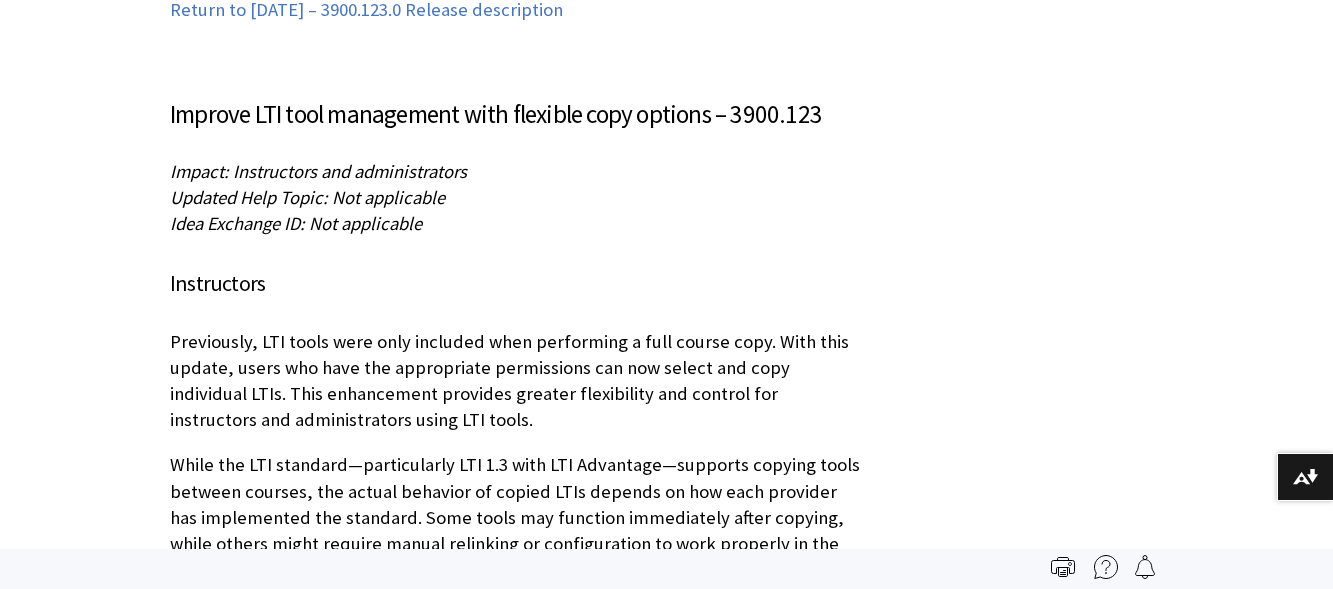 scroll, scrollTop: 8099, scrollLeft: 0, axis: vertical 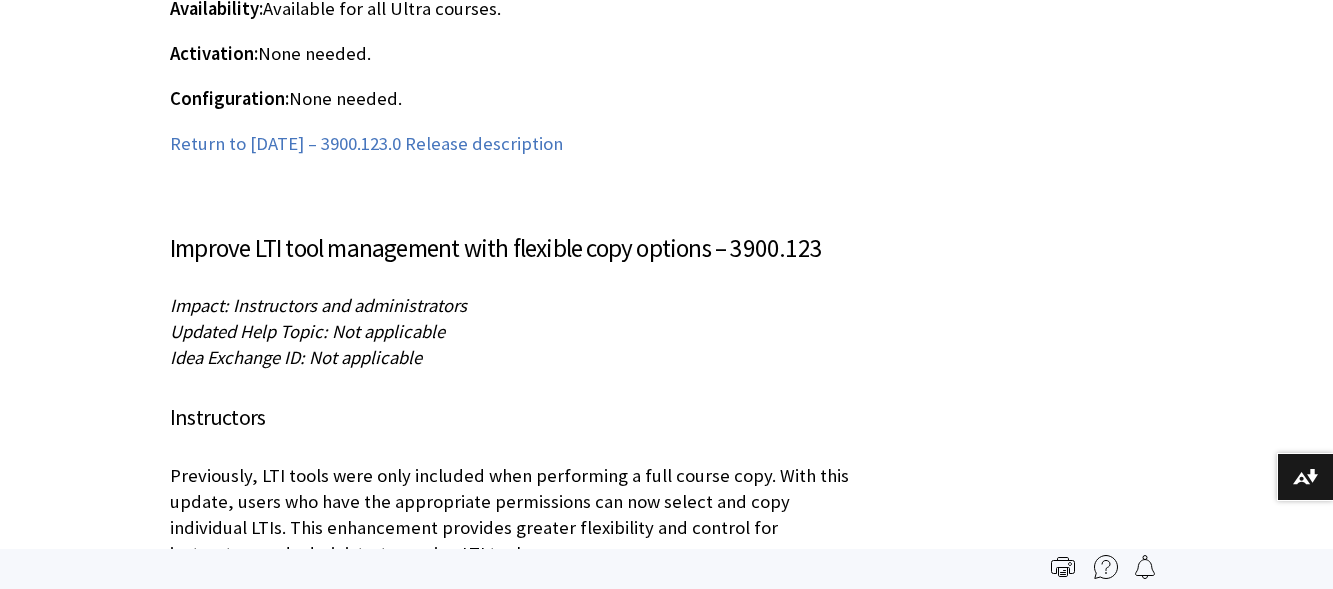 click on "Track sync progress from Learning Object Repository to courses and organizations – 3900.123 Impact: Administrators Updated Help Topic:  Learning Object Repository Idea Exchange ID: Not applicable We added a new task type, "Sync from Repository/Template," to the Tasks and Logs page in the Learning Object Repository. This feature allows users to monitor the progress of updates being applied from the repository to all linked courses and organizations. Users can track when the sync is created, started, and completed. This enhancement helps users confirm that updates have been successfully delivered to the appropriate courses and organizations.  Image 1. The new task type, “Sync from Repository/Template,” is on the Tasks and Logs page.
Administrators  Availability:   Available for all Ultra courses.  Activation:   None needed.  Configuration:" at bounding box center (518, -395) 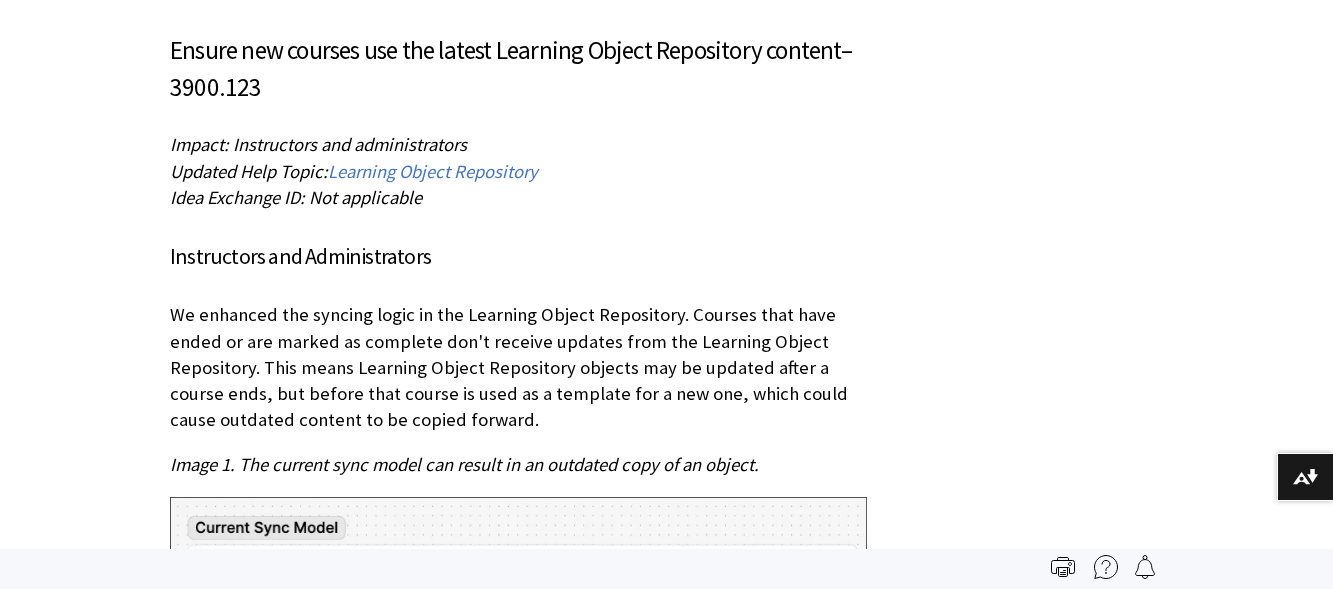 scroll, scrollTop: 4299, scrollLeft: 0, axis: vertical 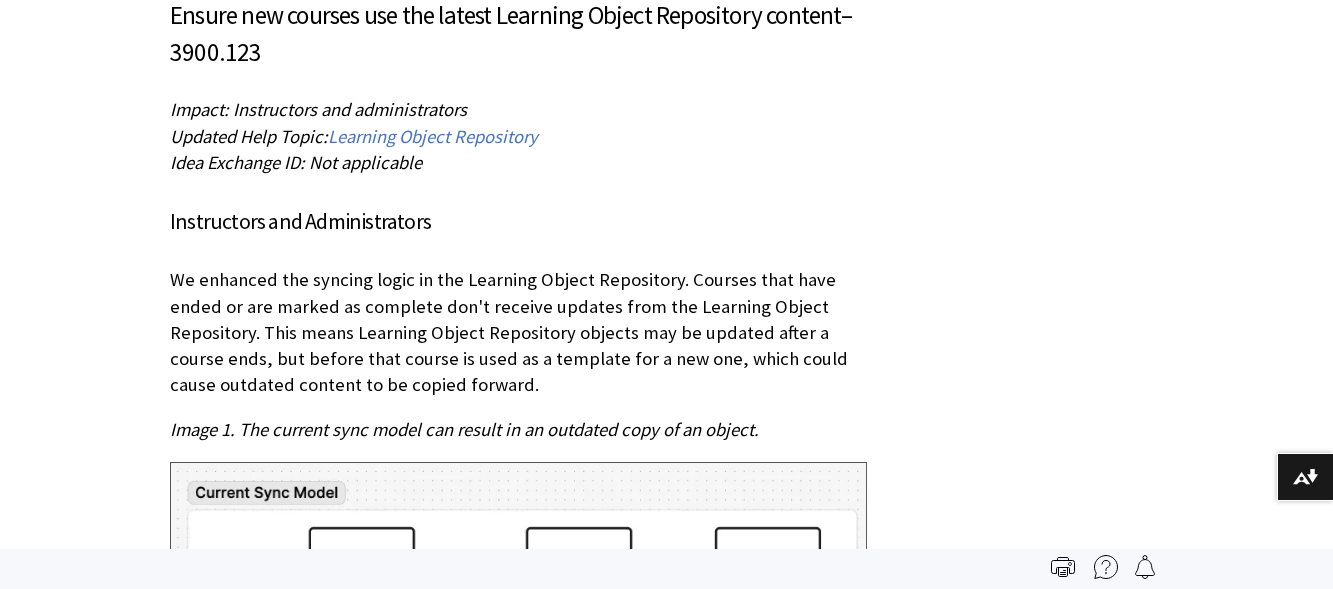 click on "Filter by Category
Show All
Course View: Original
?" at bounding box center [666, 24782] 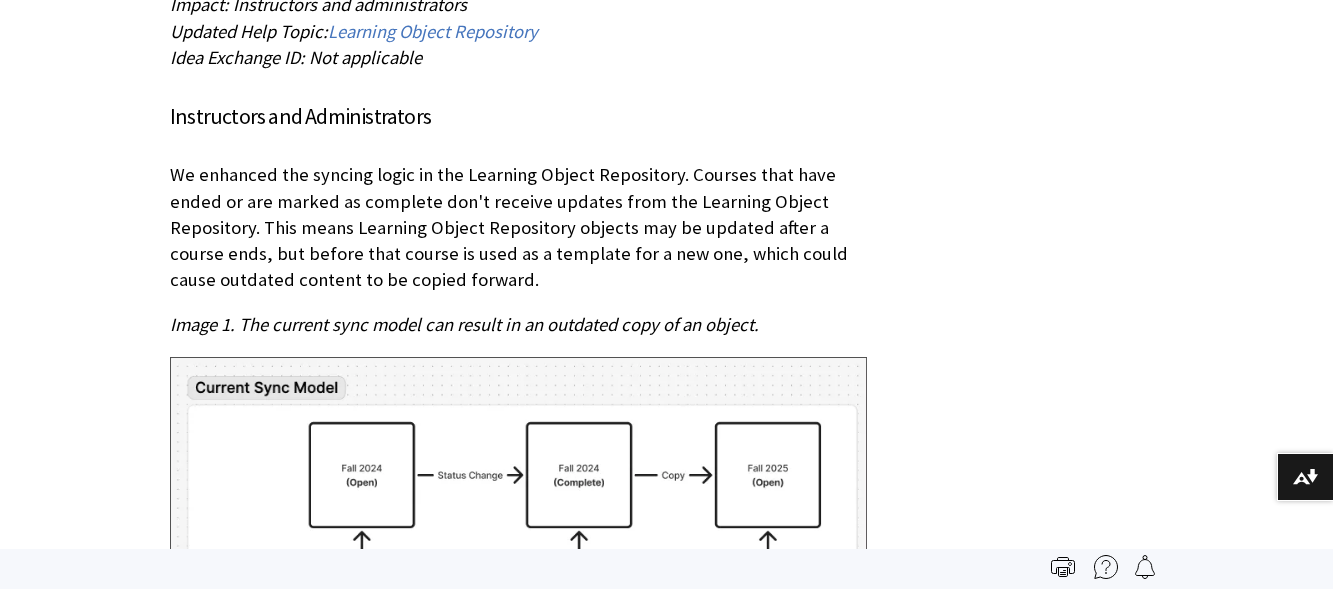 scroll, scrollTop: 4399, scrollLeft: 0, axis: vertical 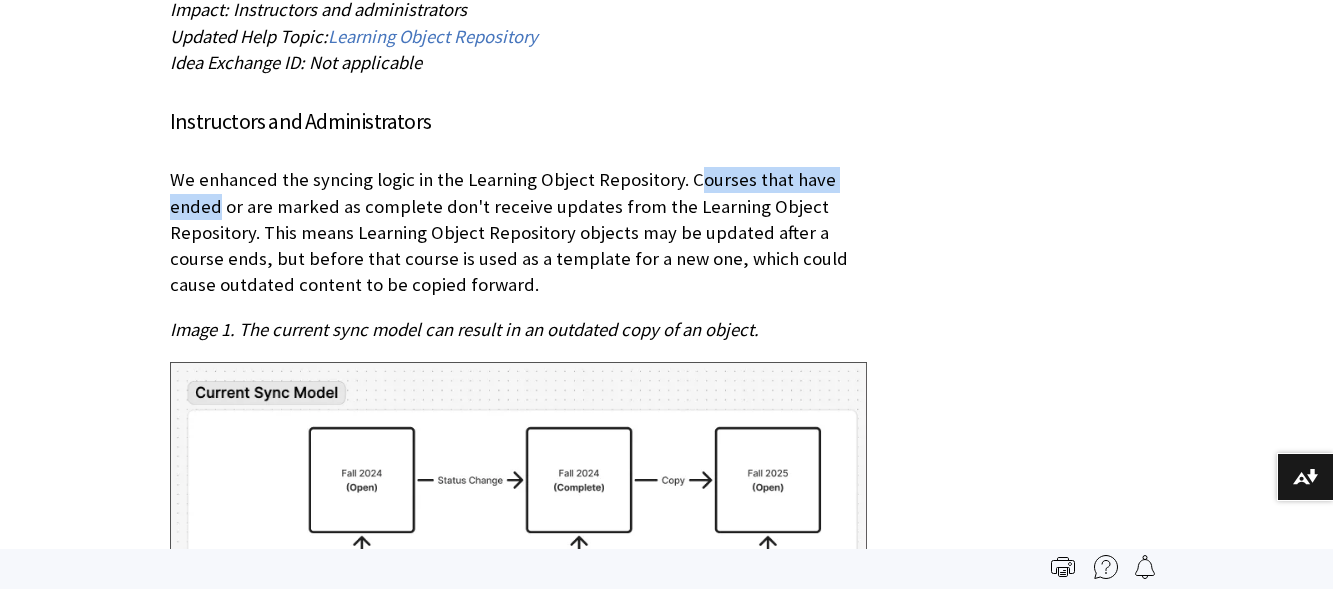 click on "Filter by Category
Show All
Course View: Original
?" at bounding box center [666, 24682] 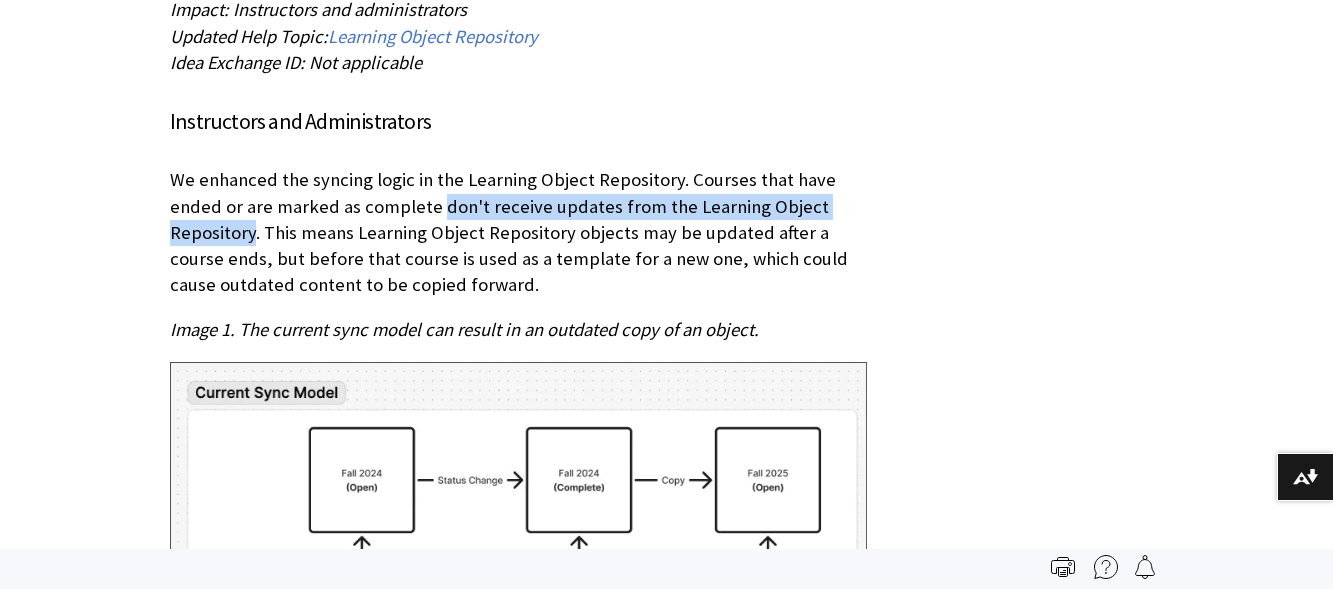drag, startPoint x: 372, startPoint y: 204, endPoint x: 825, endPoint y: 199, distance: 453.0276 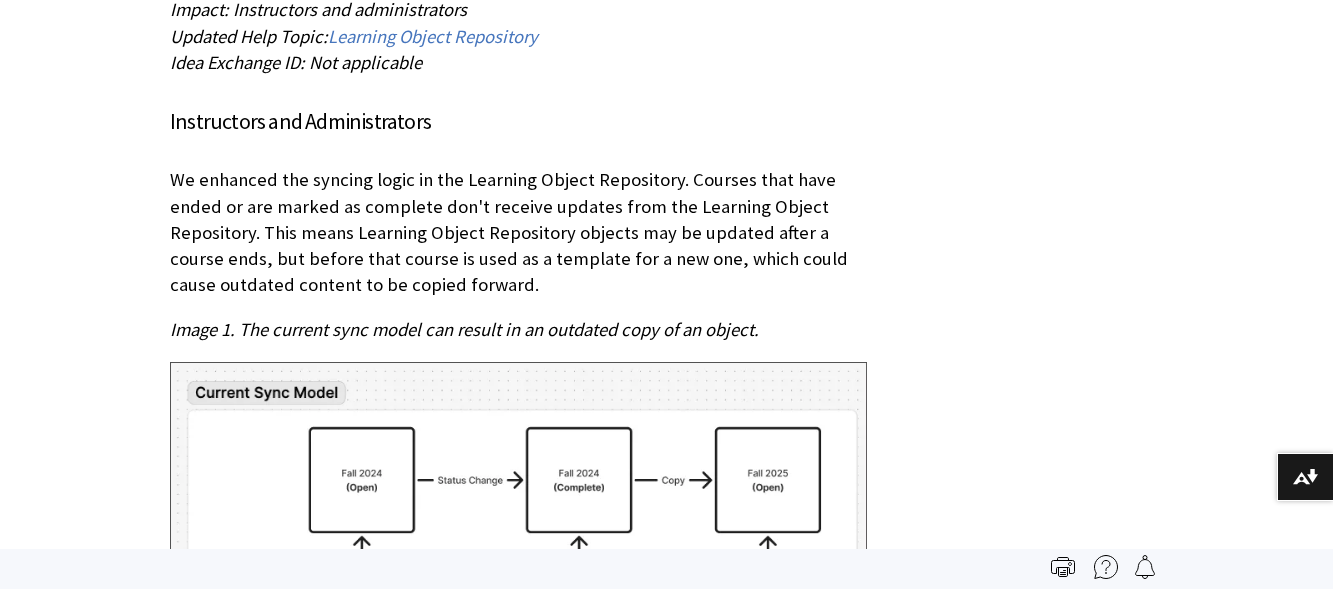 click on "We enhanced the syncing logic in the Learning Object Repository. Courses that have ended or are marked as complete don't receive updates from the Learning Object Repository. This means Learning Object Repository objects may be updated after a course ends, but before that course is used as a template for a new one, which could cause outdated content to be copied forward." at bounding box center [518, 232] 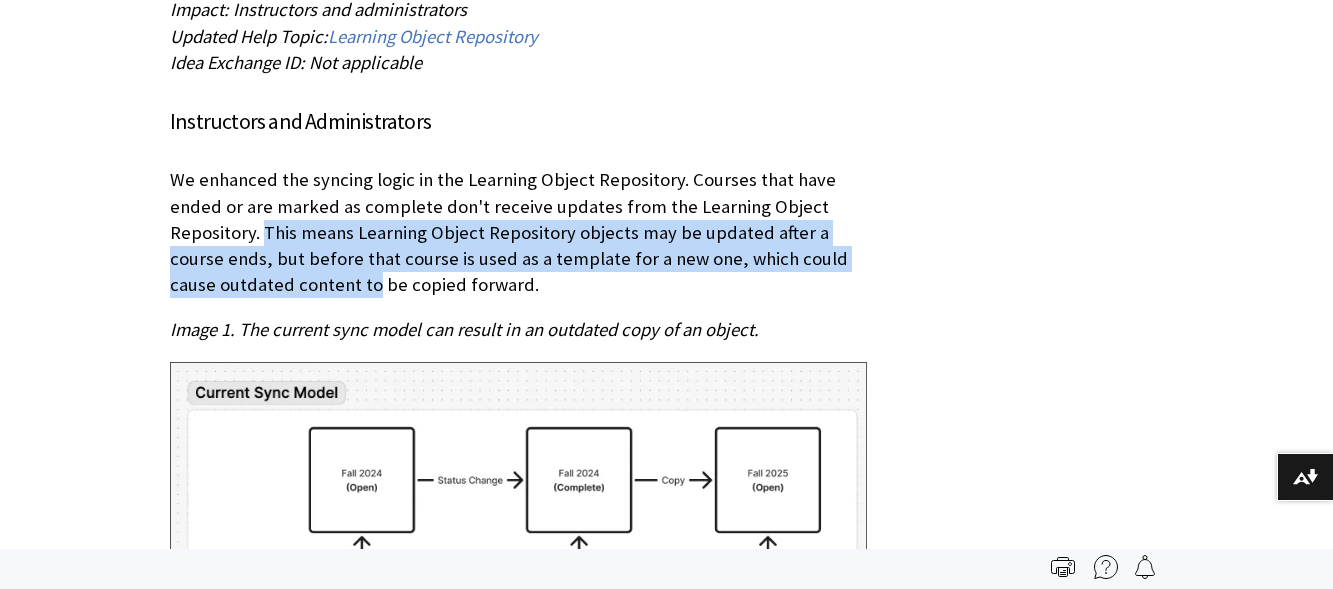 drag, startPoint x: 837, startPoint y: 204, endPoint x: 833, endPoint y: 252, distance: 48.166378 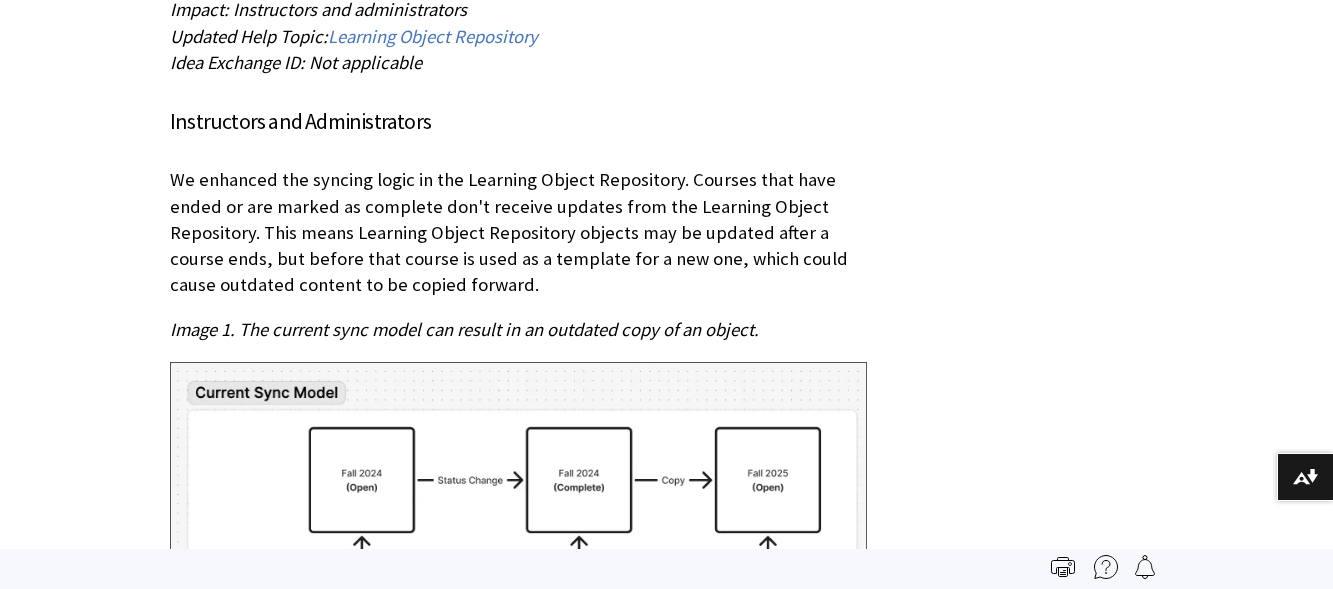 drag, startPoint x: 786, startPoint y: 292, endPoint x: 875, endPoint y: 283, distance: 89.453896 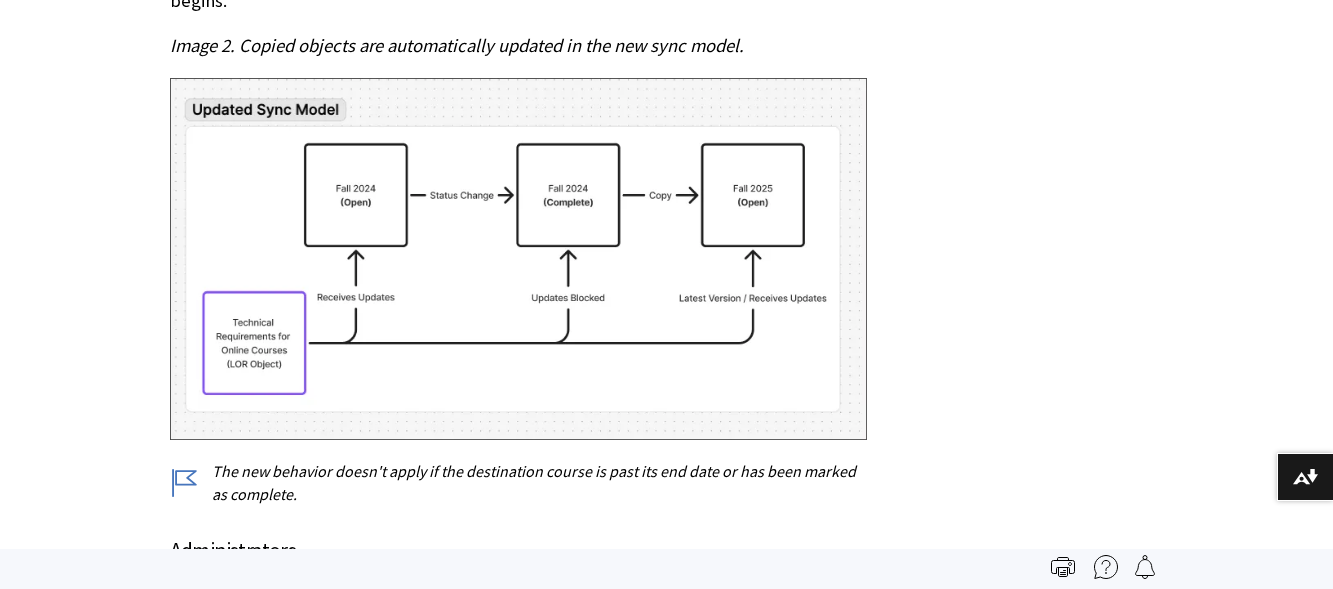 scroll, scrollTop: 5299, scrollLeft: 0, axis: vertical 